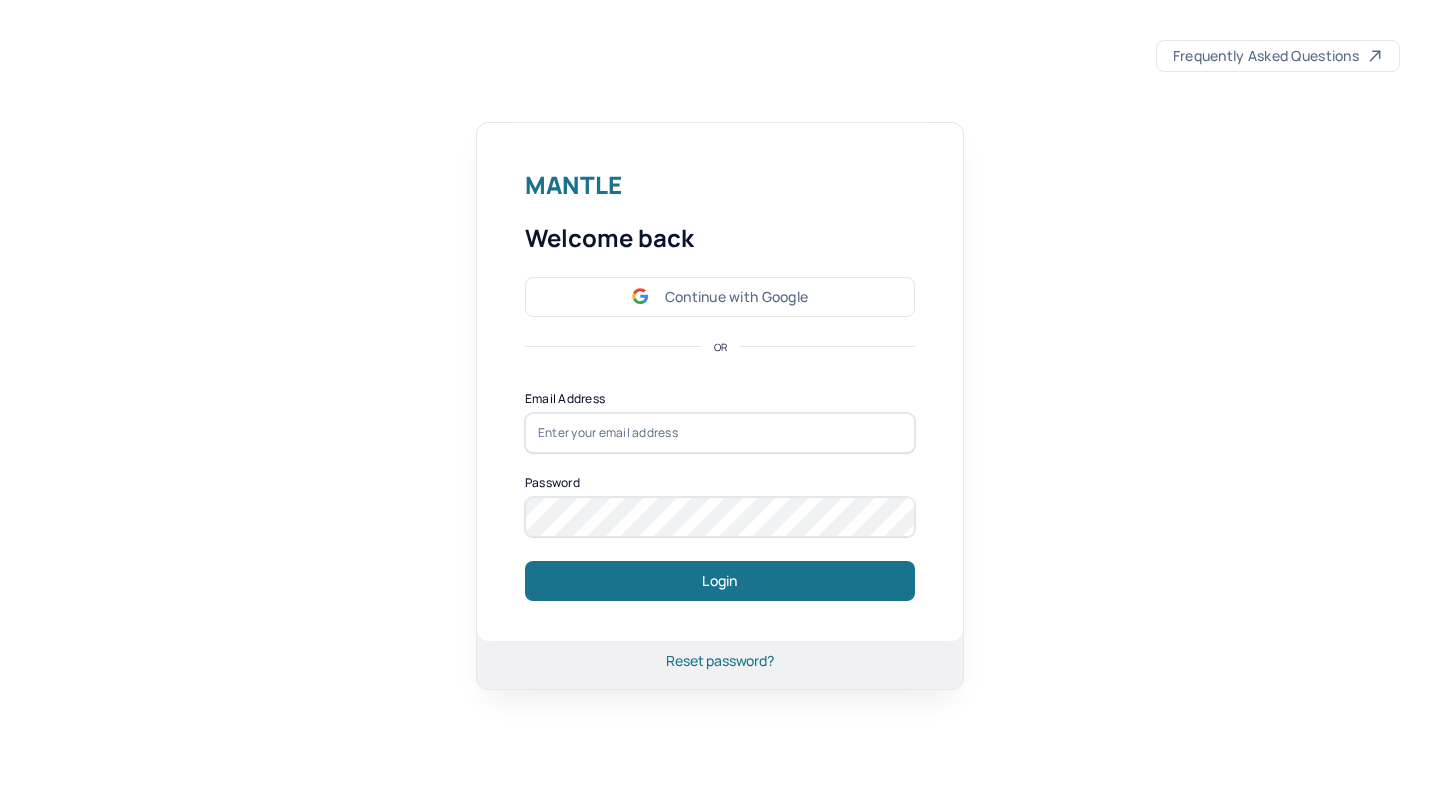 scroll, scrollTop: 0, scrollLeft: 0, axis: both 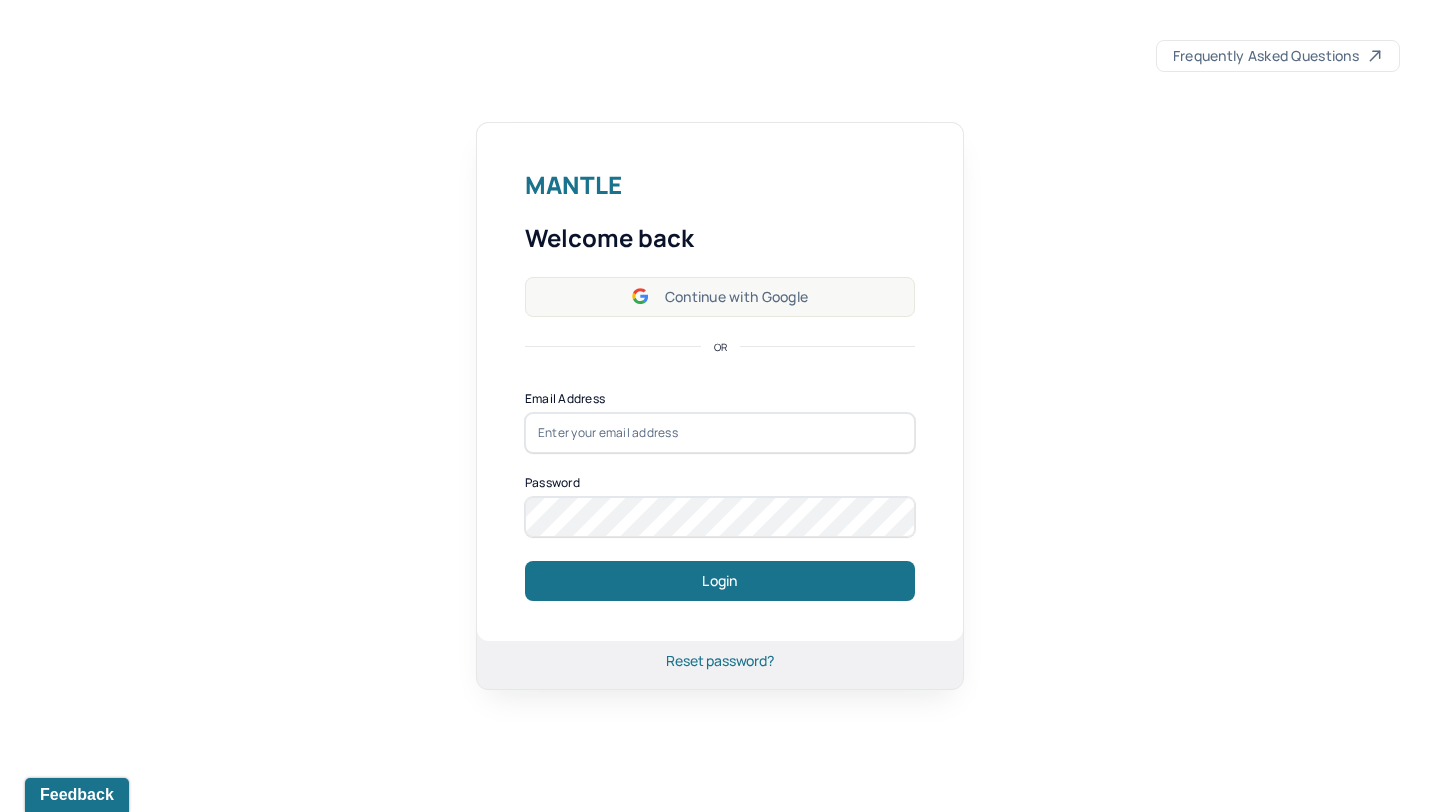 click on "Continue with Google" at bounding box center [720, 297] 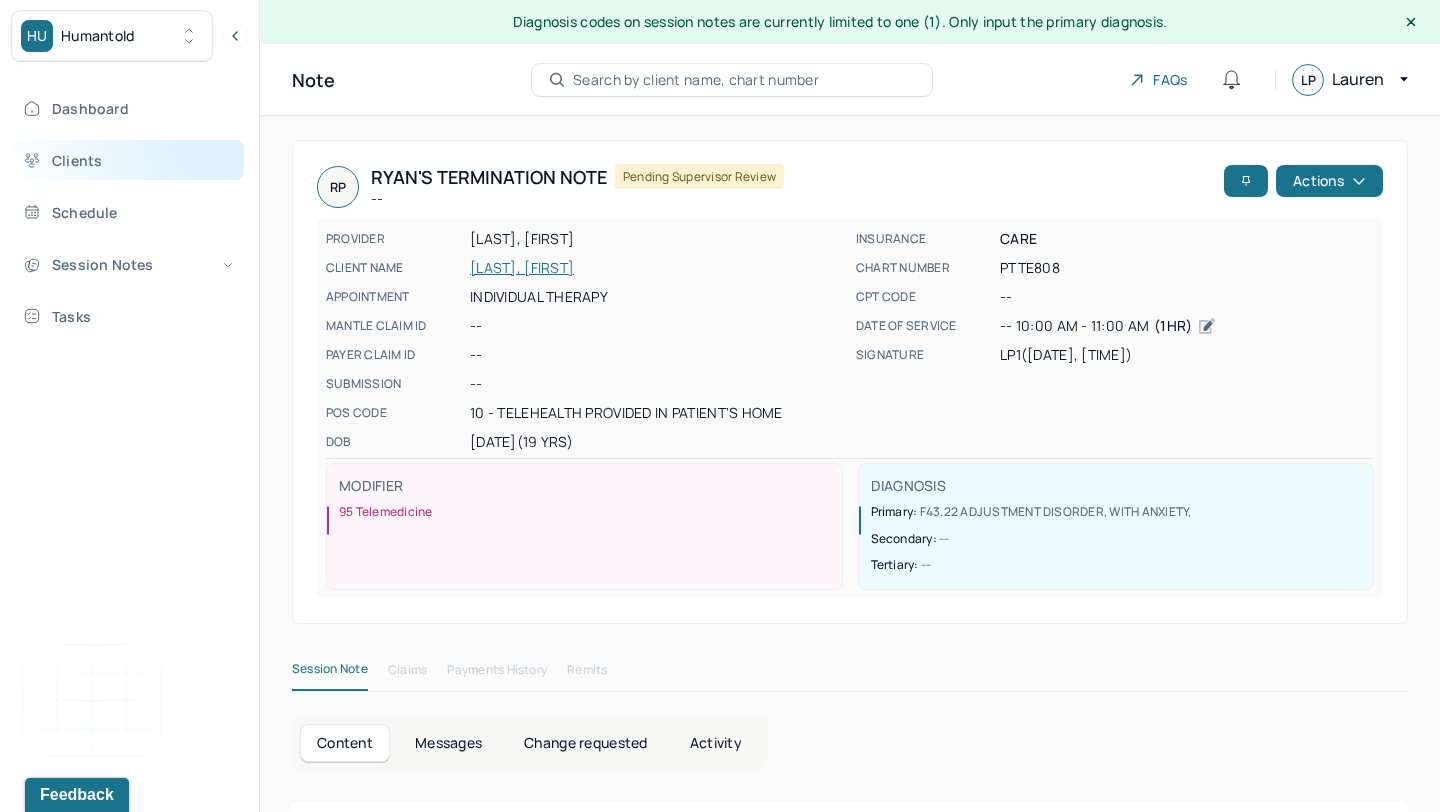 click on "Clients" at bounding box center [128, 160] 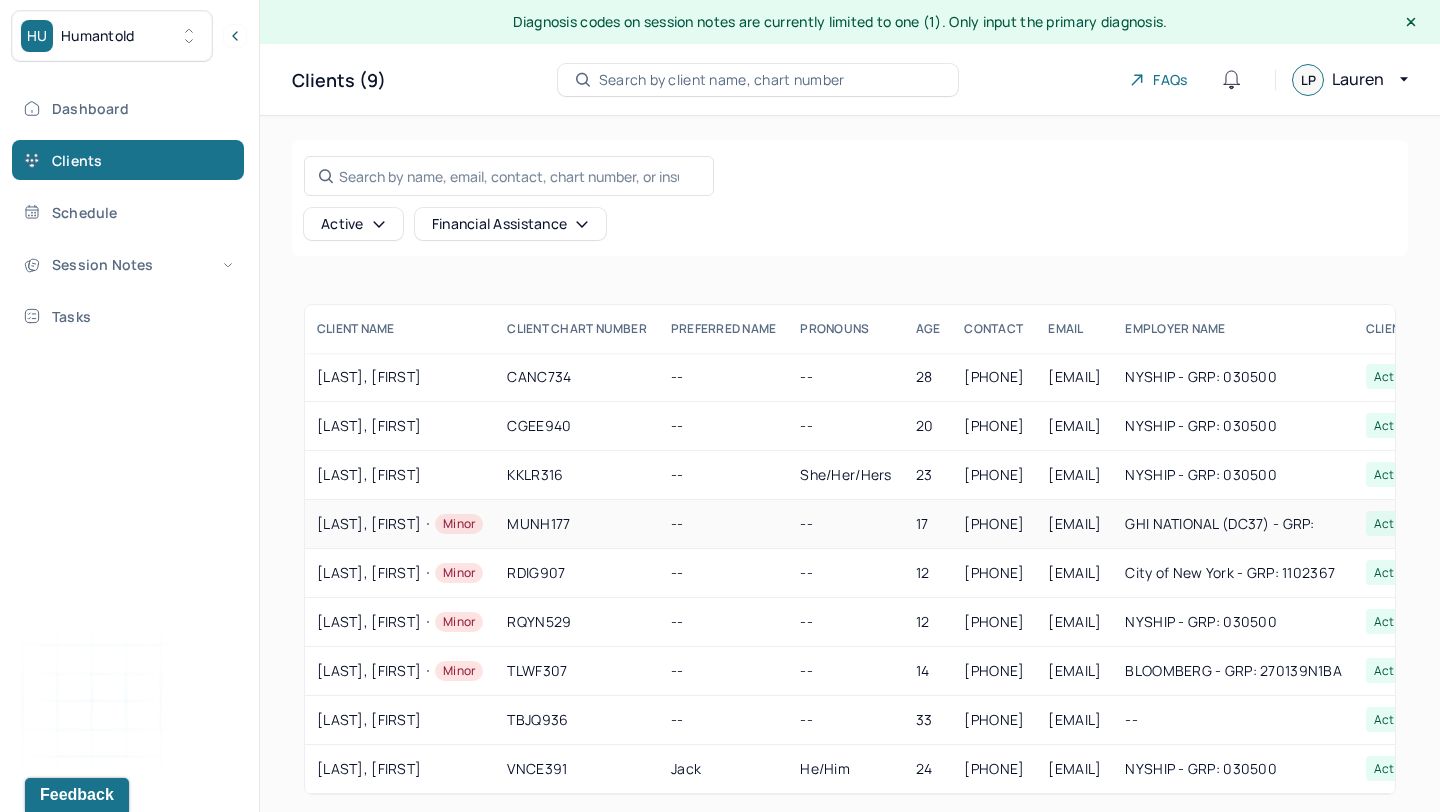 scroll, scrollTop: 23, scrollLeft: 0, axis: vertical 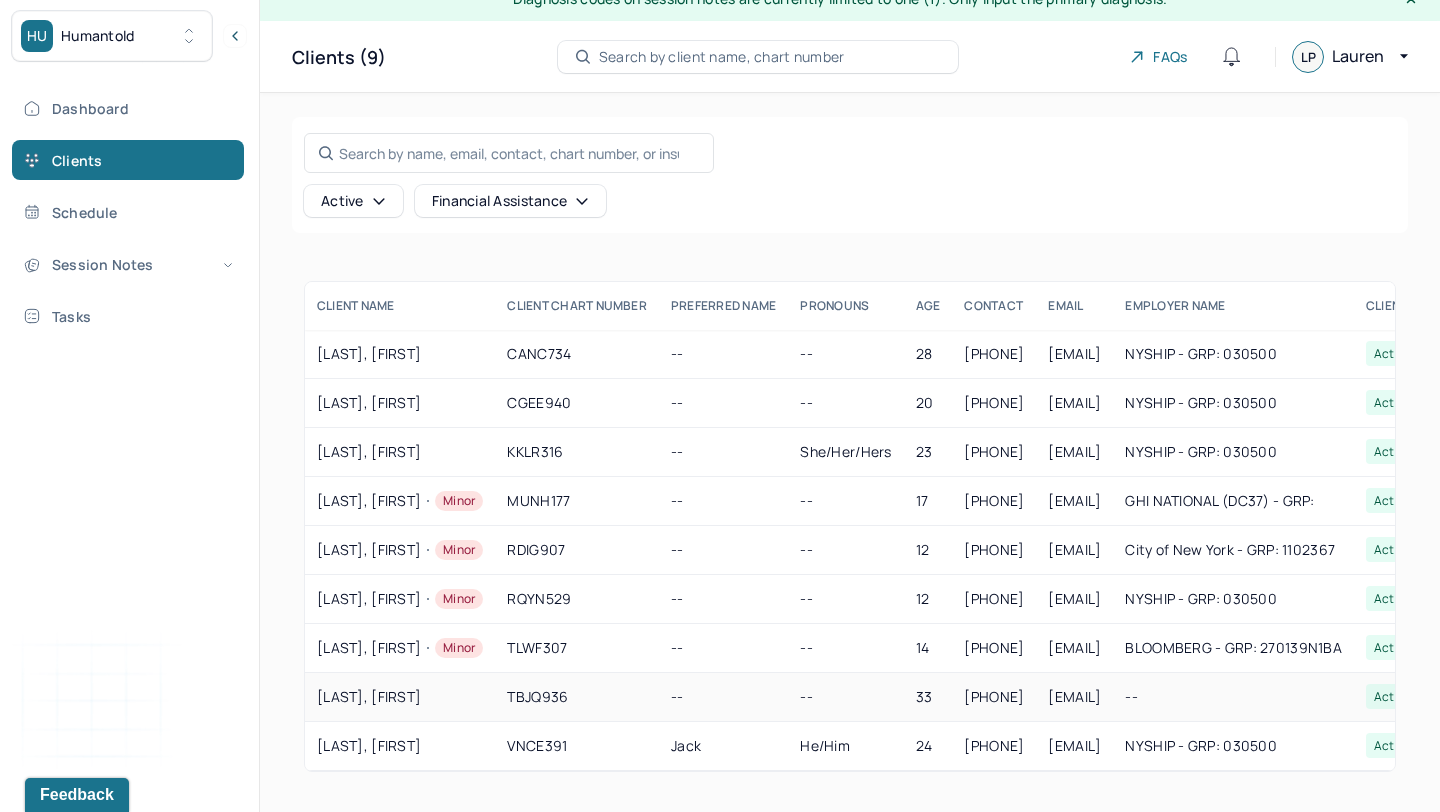 click on "[LAST], [FIRST]" at bounding box center (400, 697) 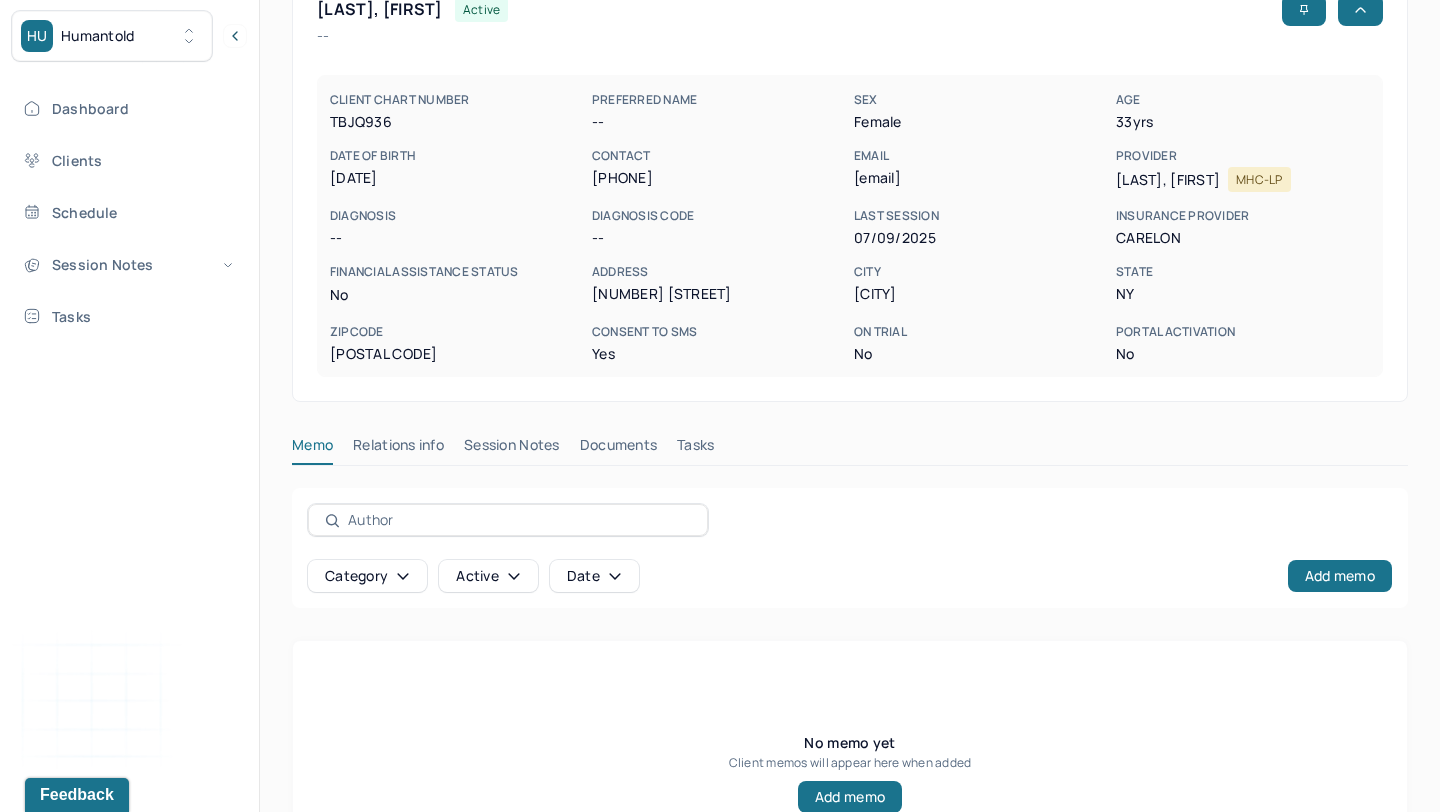 scroll, scrollTop: 289, scrollLeft: 0, axis: vertical 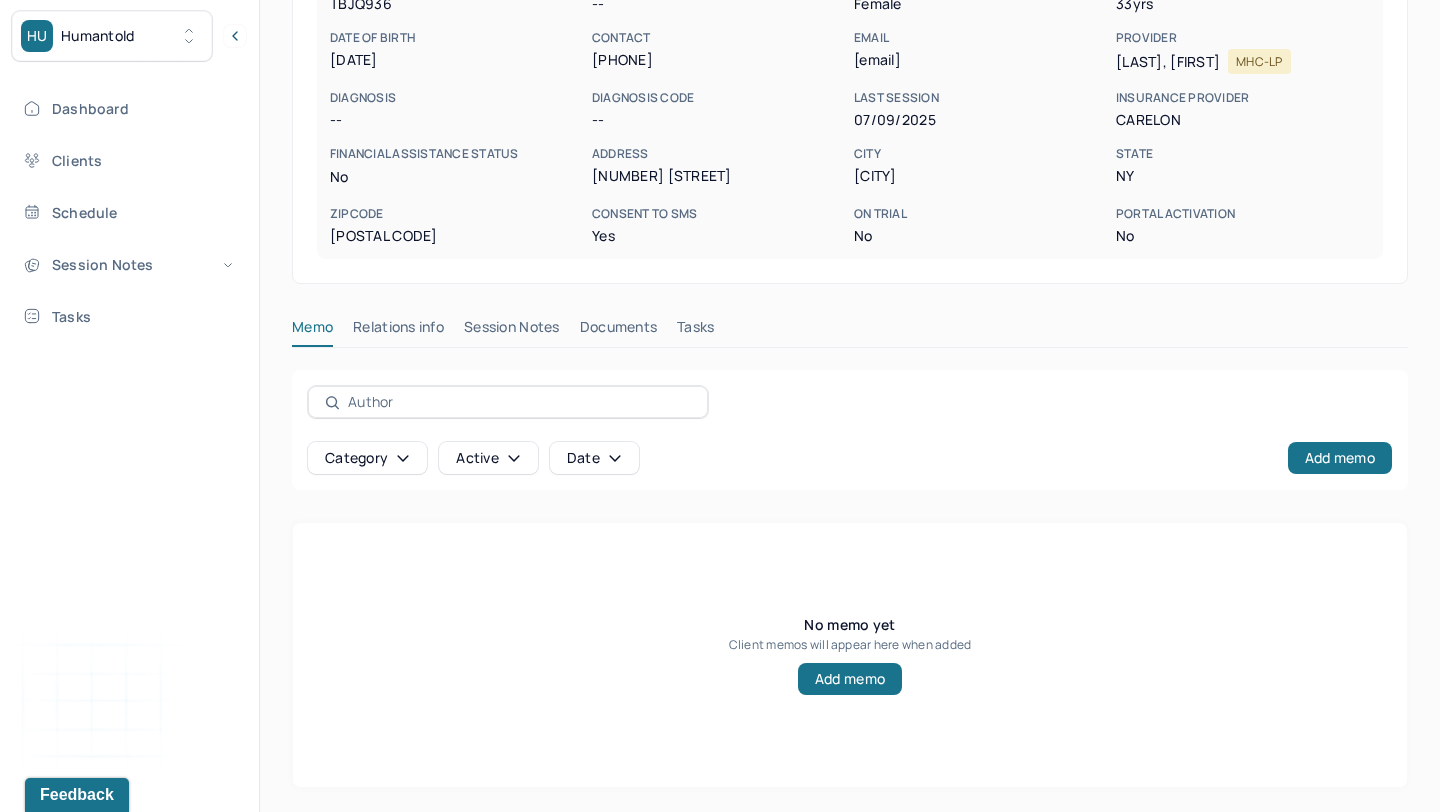click on "Session Notes" at bounding box center (512, 331) 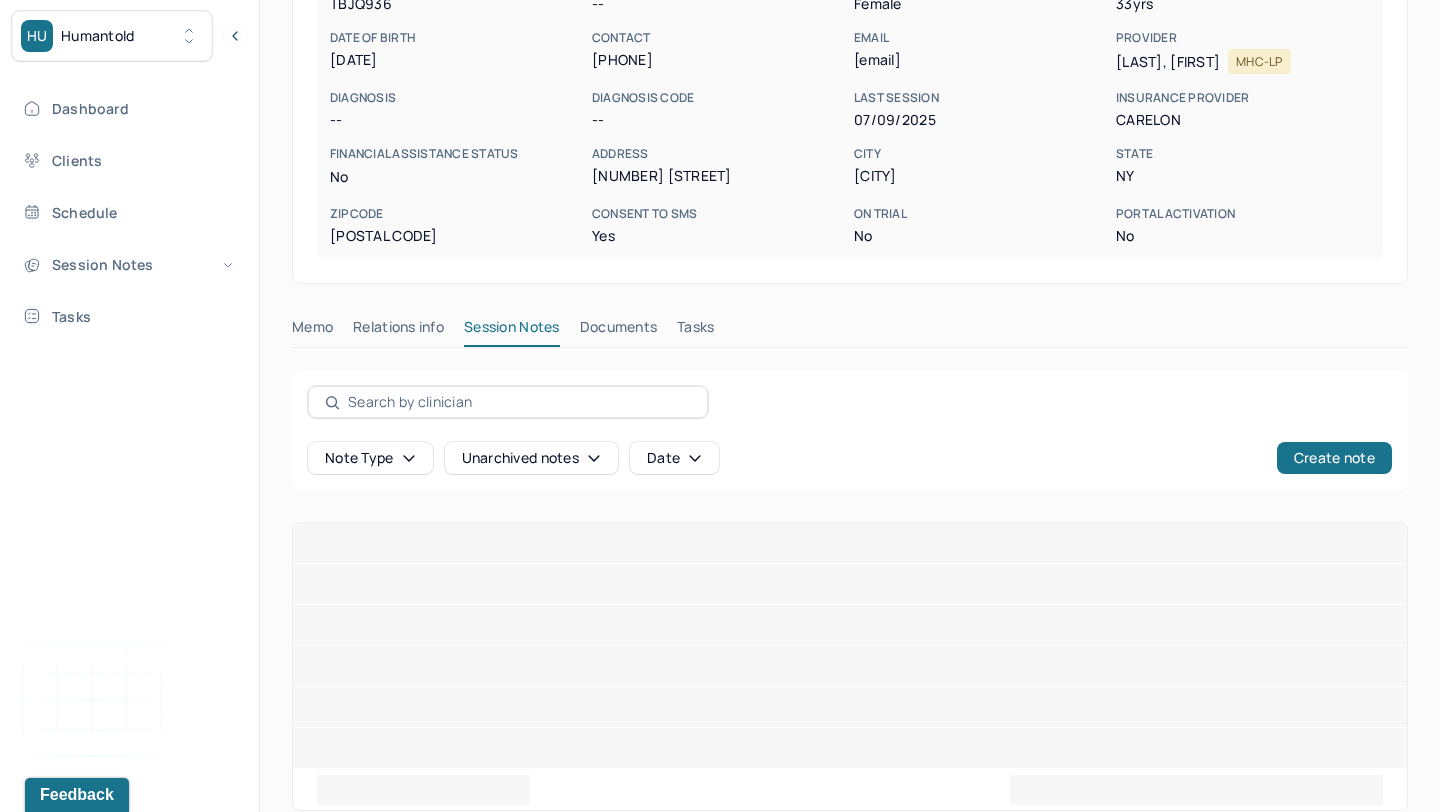 scroll, scrollTop: 122, scrollLeft: 0, axis: vertical 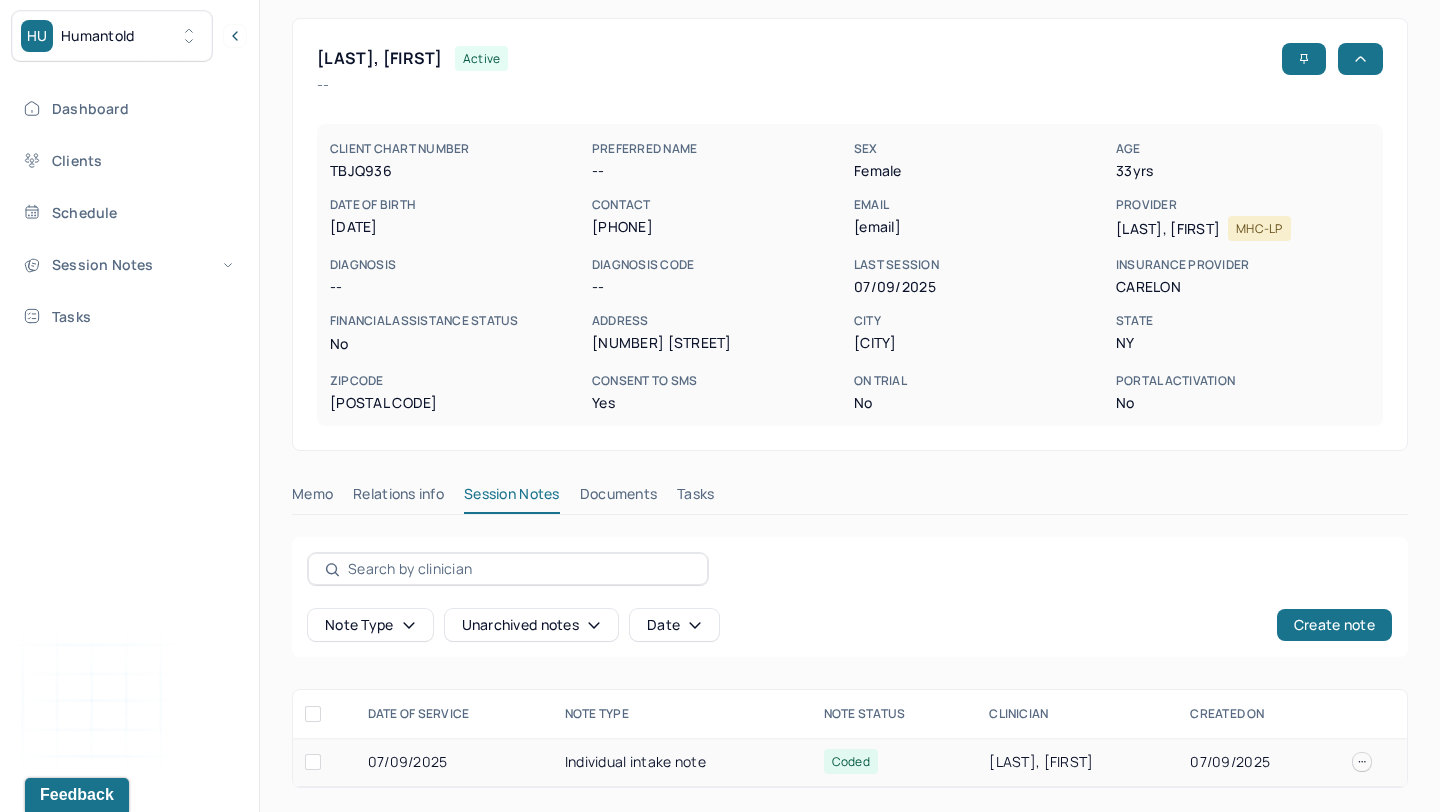 click on "Individual intake note" at bounding box center [682, 762] 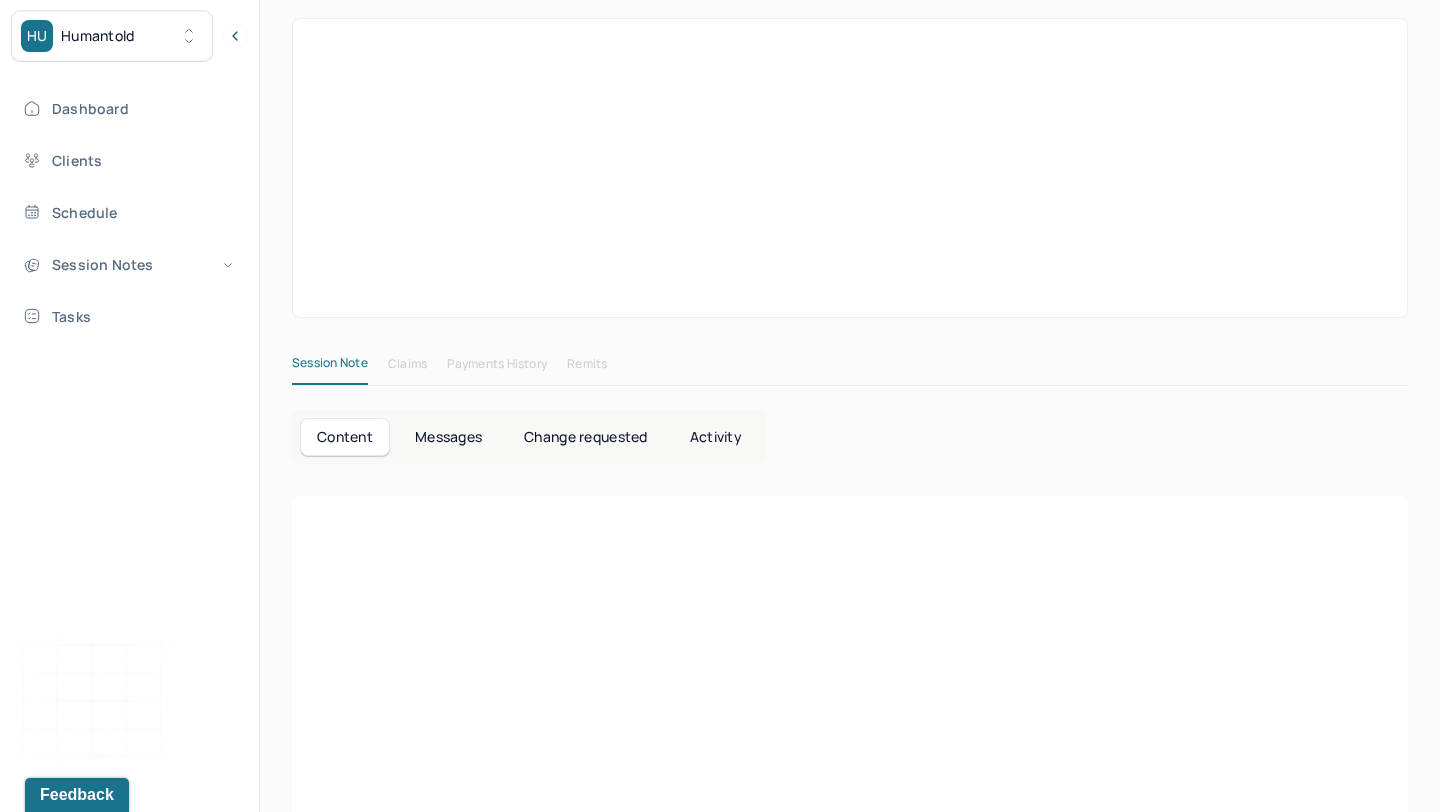 click at bounding box center (850, 732) 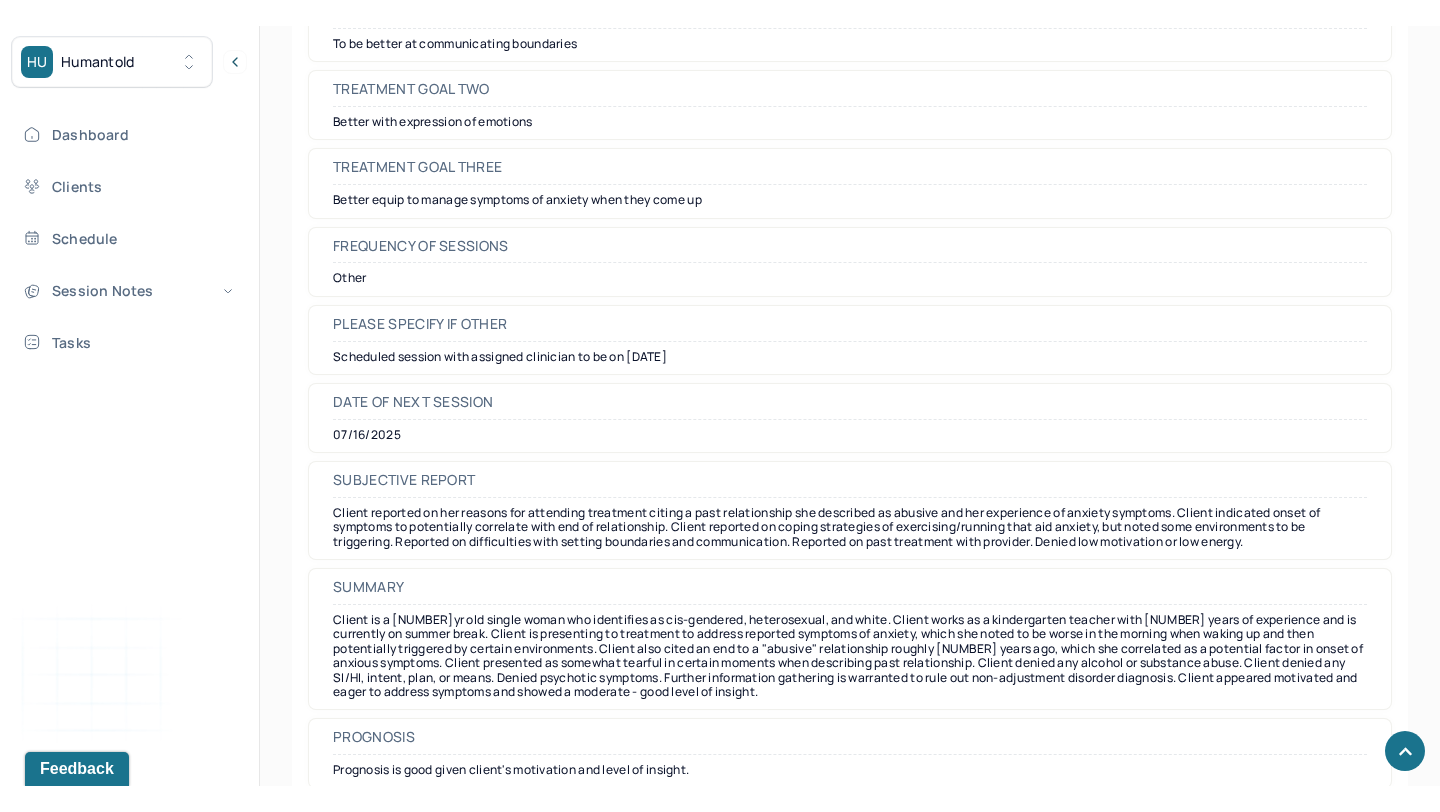 scroll, scrollTop: 9280, scrollLeft: 0, axis: vertical 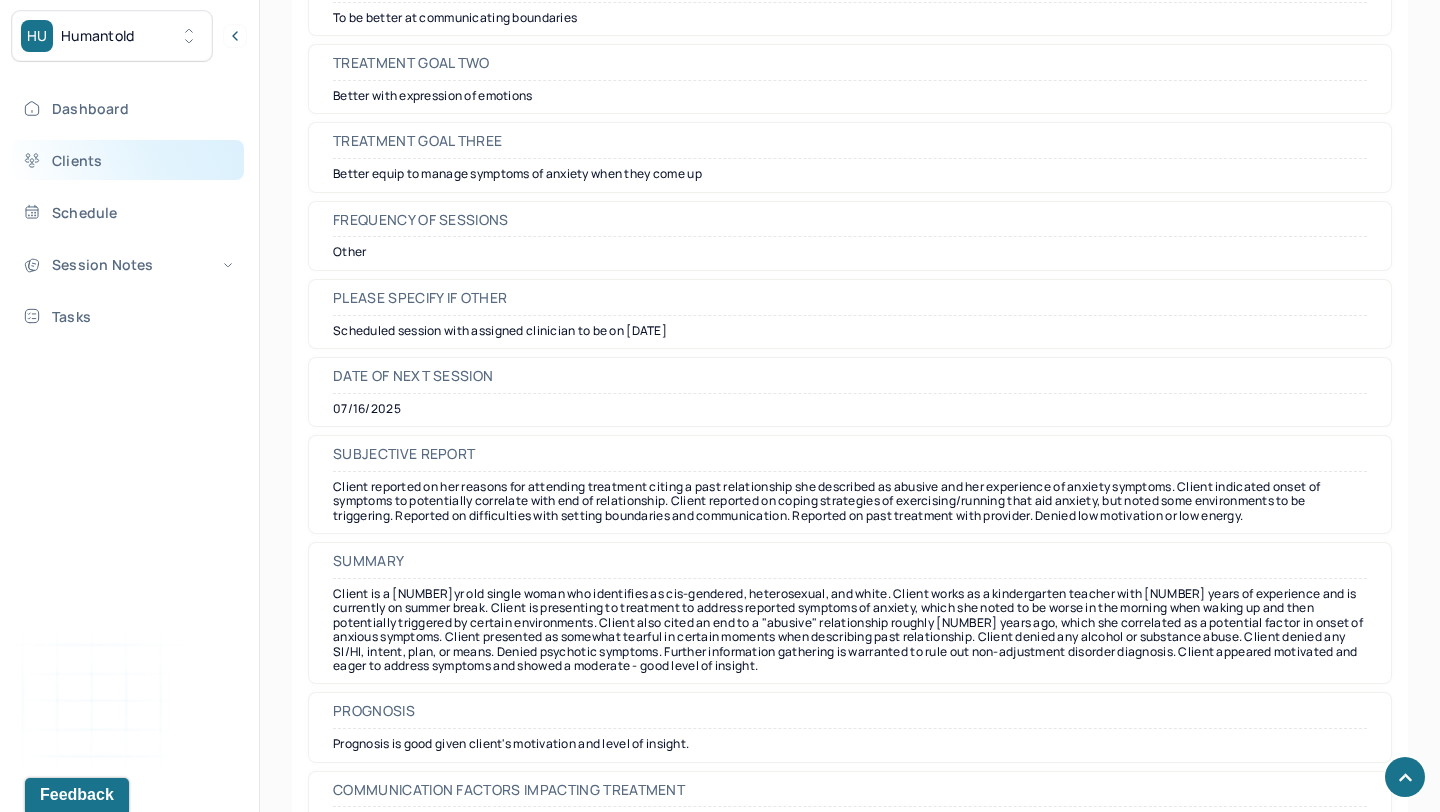 click on "Clients" at bounding box center [128, 160] 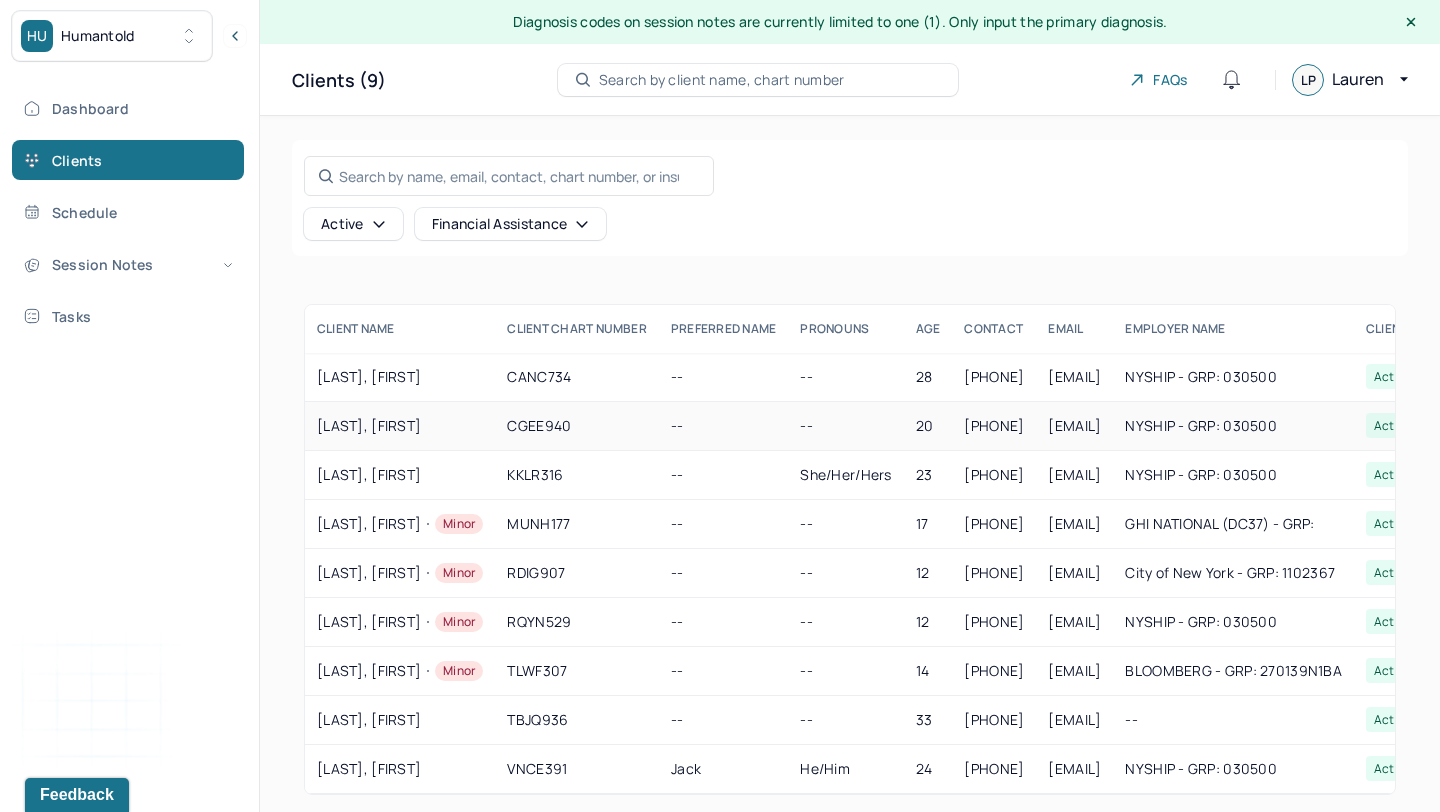scroll, scrollTop: 23, scrollLeft: 0, axis: vertical 